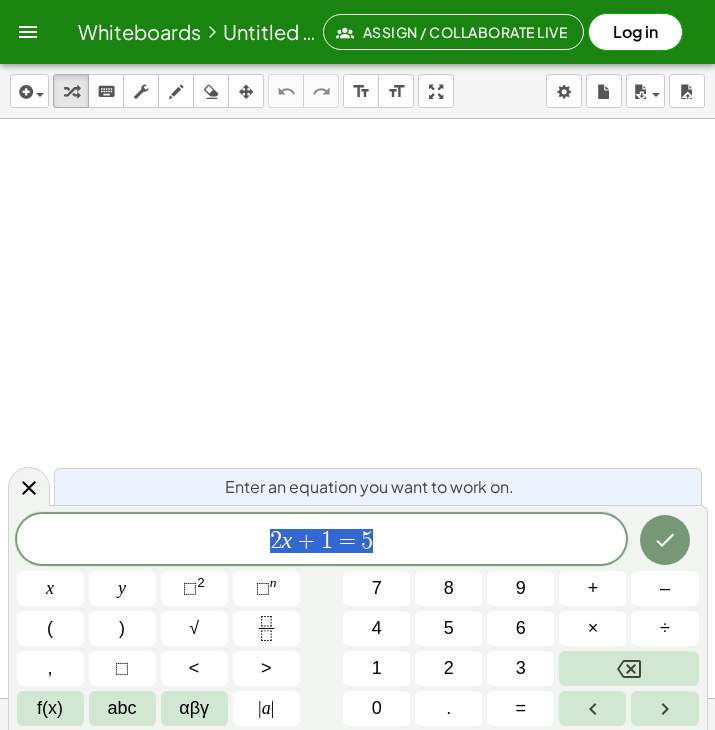 scroll, scrollTop: 0, scrollLeft: 0, axis: both 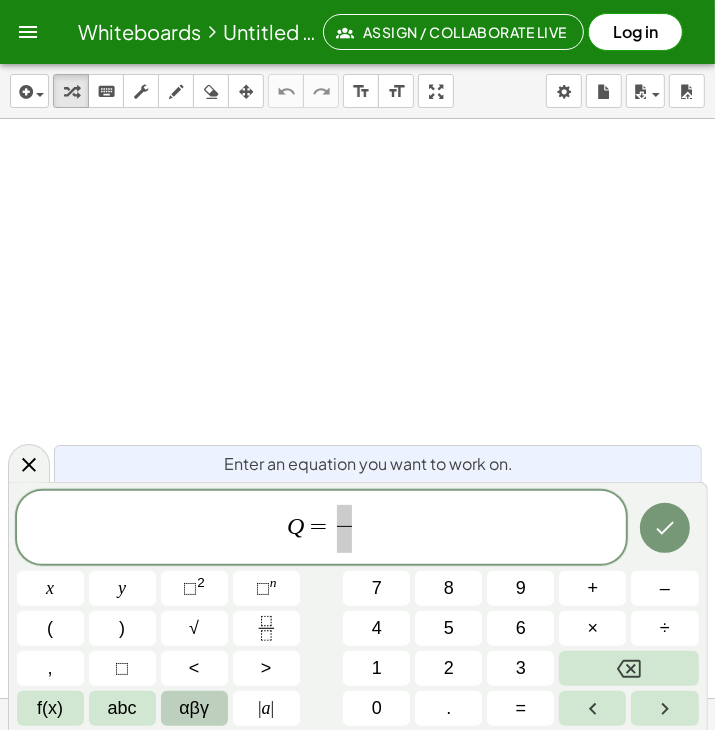 click on "αβγ" at bounding box center (194, 708) 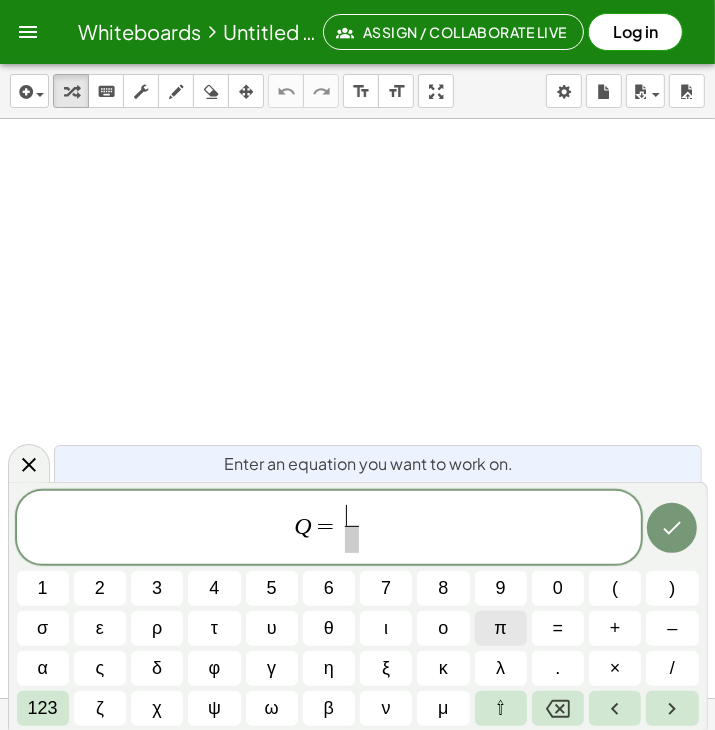 click on "π" at bounding box center [500, 628] 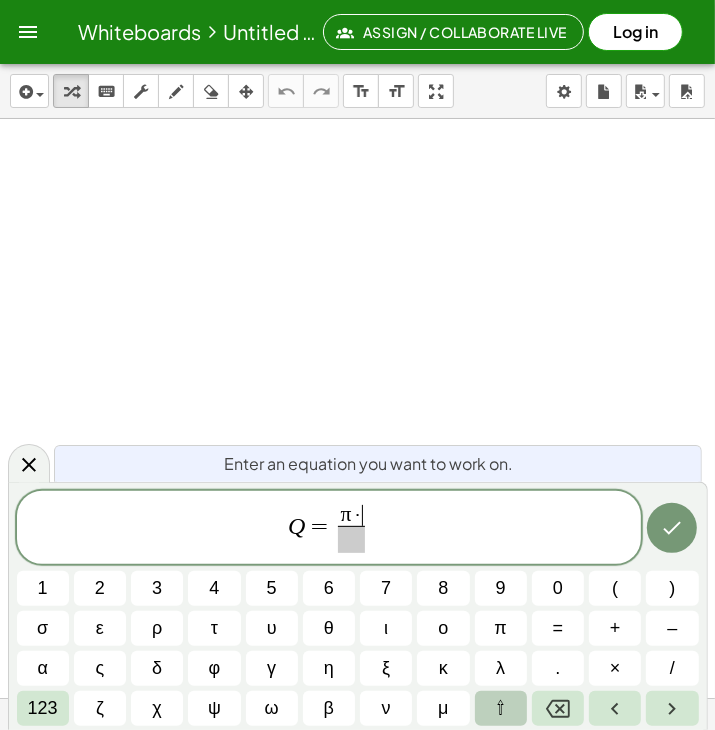 click on "⇧" at bounding box center (500, 708) 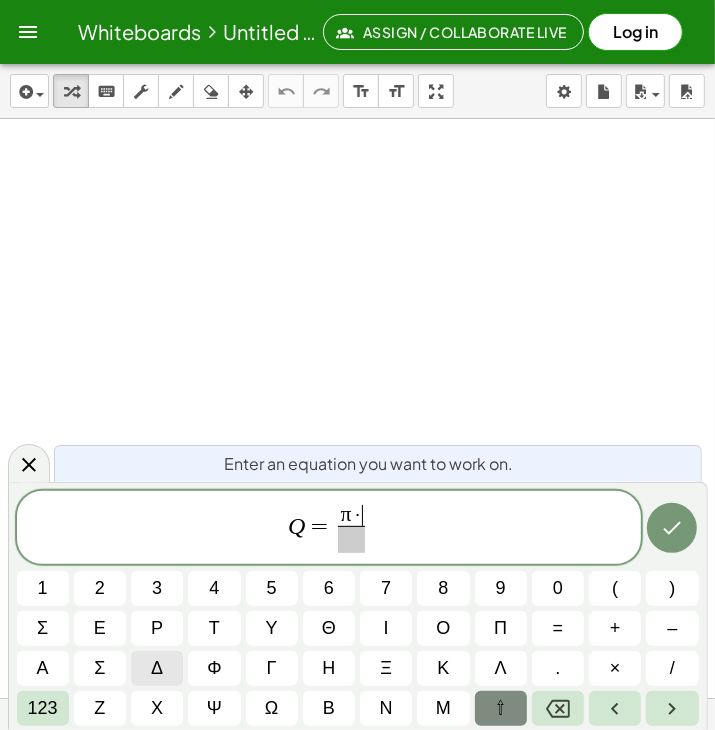 click on "δ" at bounding box center [157, 668] 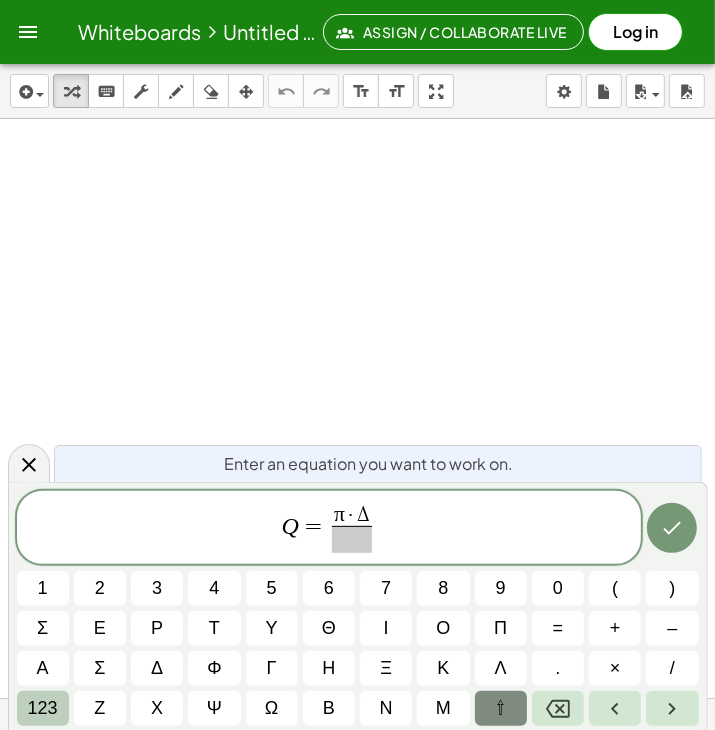 click on "123" at bounding box center (43, 708) 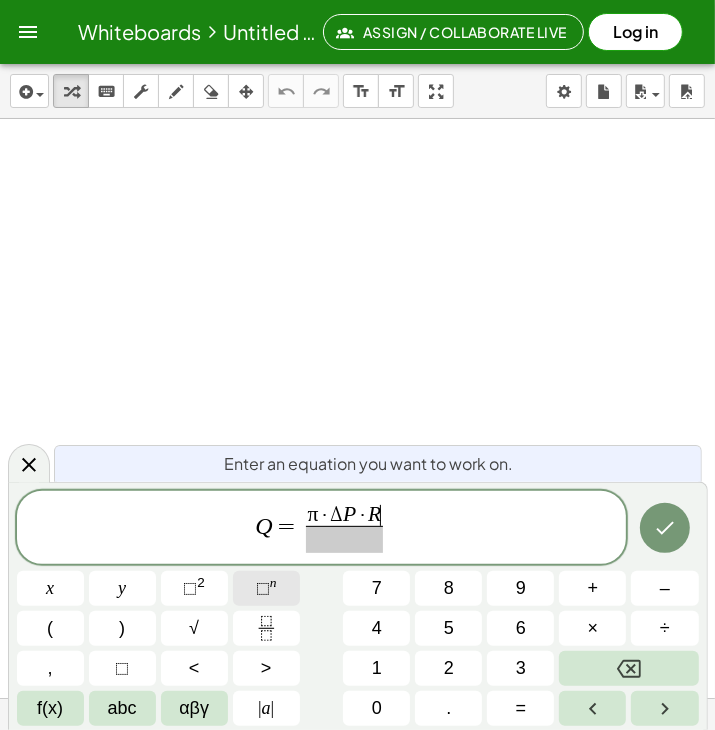 click on "⬚ n" at bounding box center (266, 588) 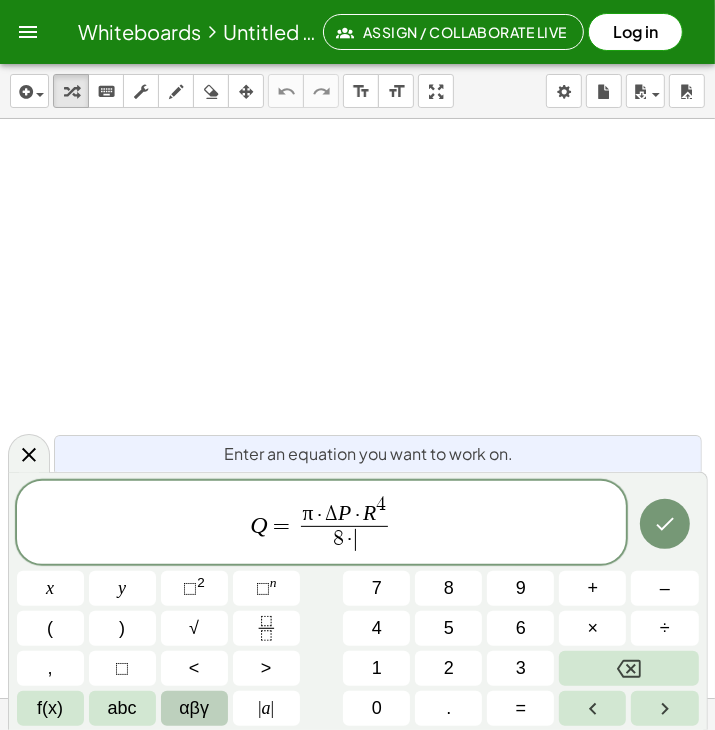 click on "αβγ" at bounding box center [194, 708] 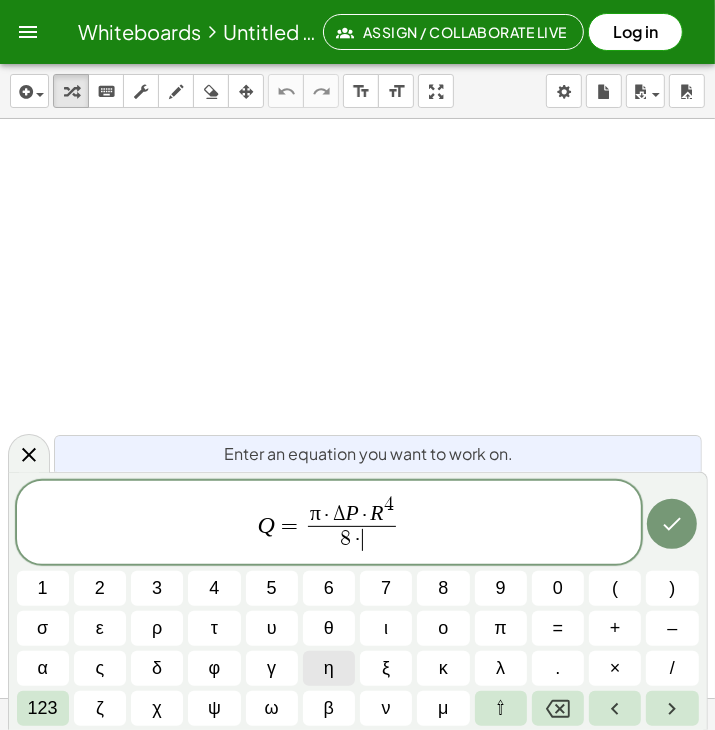 click on "η" at bounding box center (329, 668) 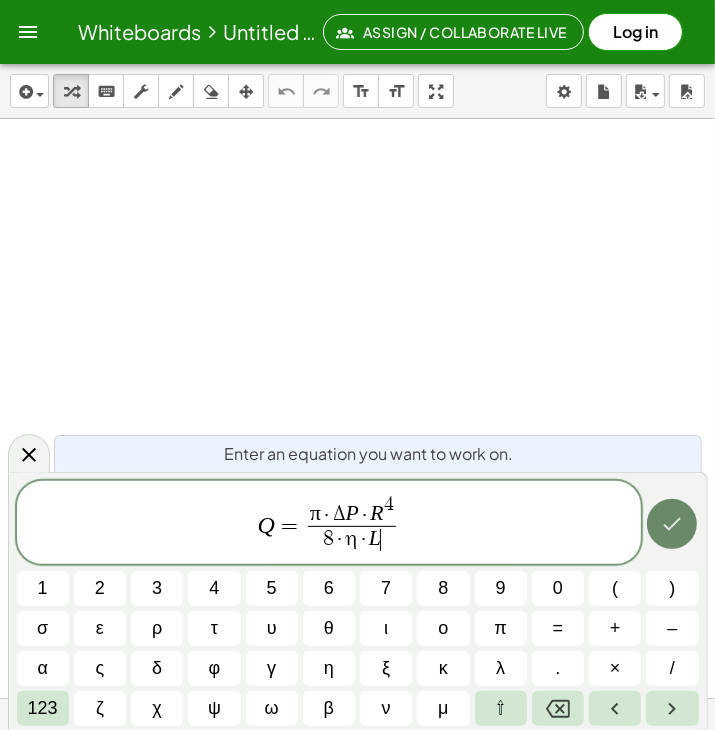 click 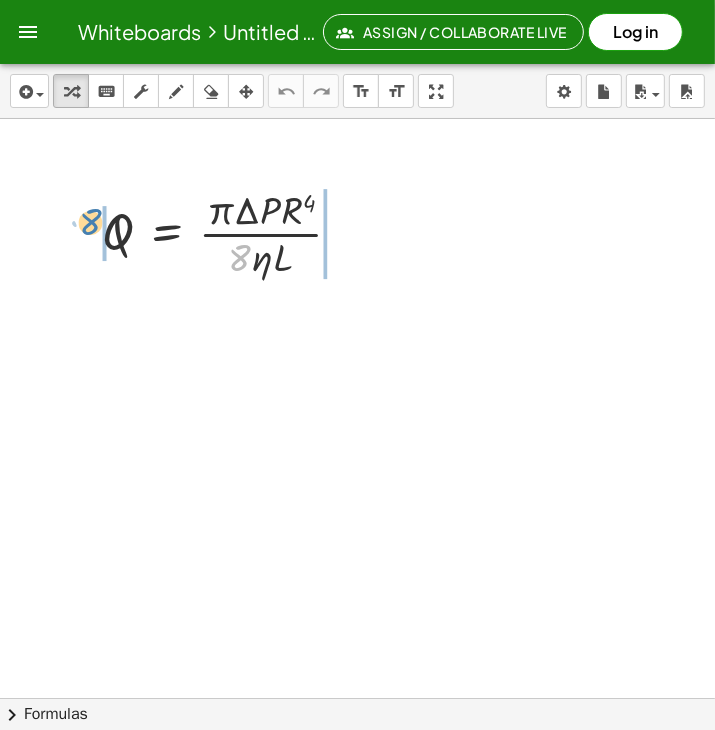 drag, startPoint x: 235, startPoint y: 258, endPoint x: 85, endPoint y: 223, distance: 154.02922 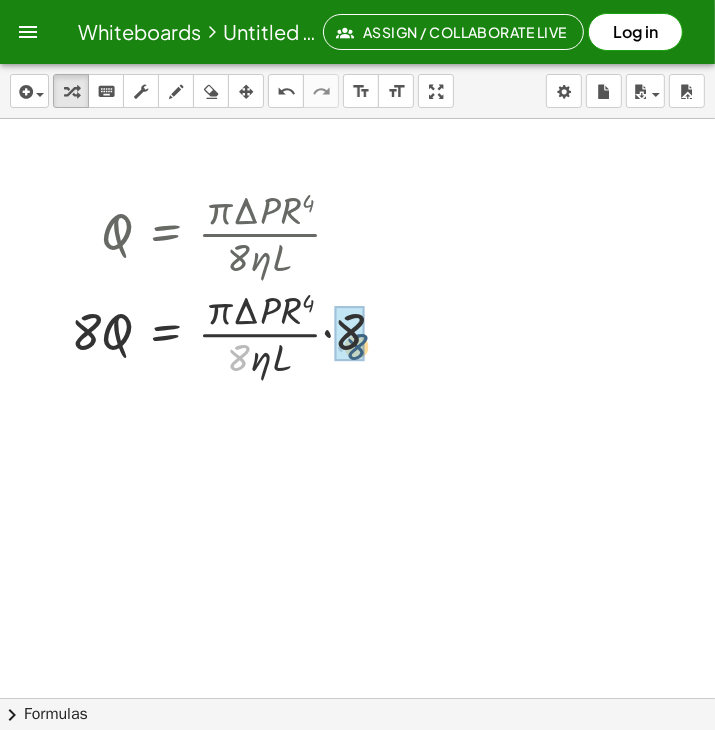 drag, startPoint x: 234, startPoint y: 361, endPoint x: 354, endPoint y: 346, distance: 120.93387 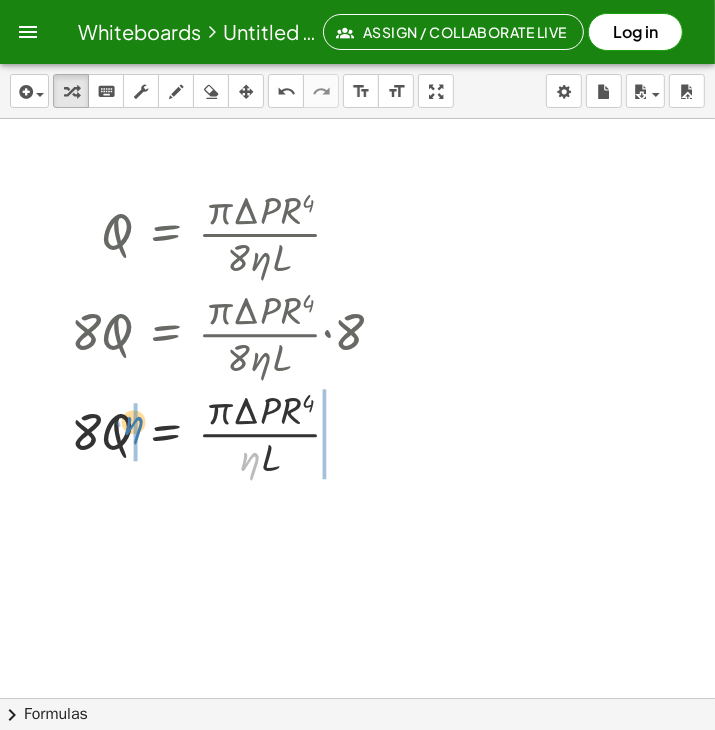 drag, startPoint x: 250, startPoint y: 468, endPoint x: 131, endPoint y: 432, distance: 124.32619 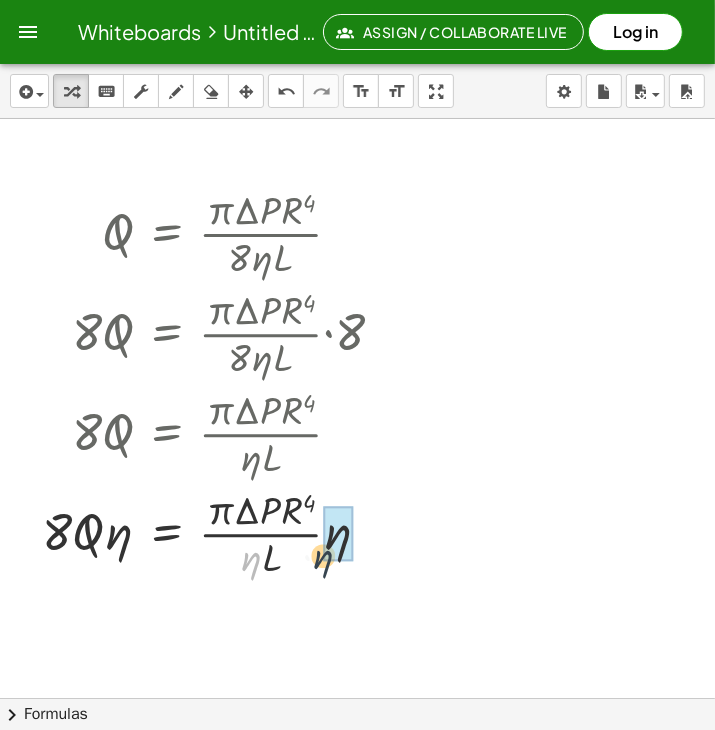 drag, startPoint x: 250, startPoint y: 564, endPoint x: 340, endPoint y: 560, distance: 90.088844 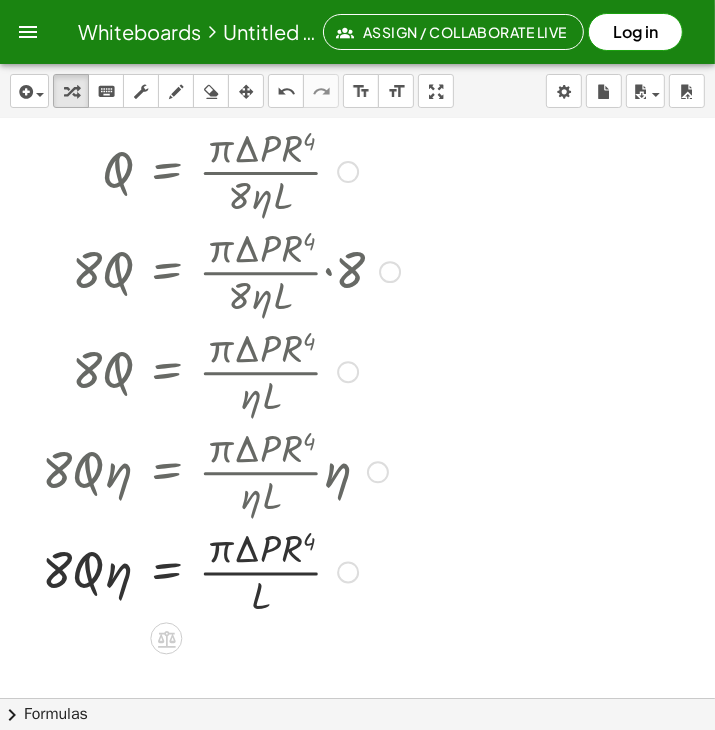 scroll, scrollTop: 90, scrollLeft: 0, axis: vertical 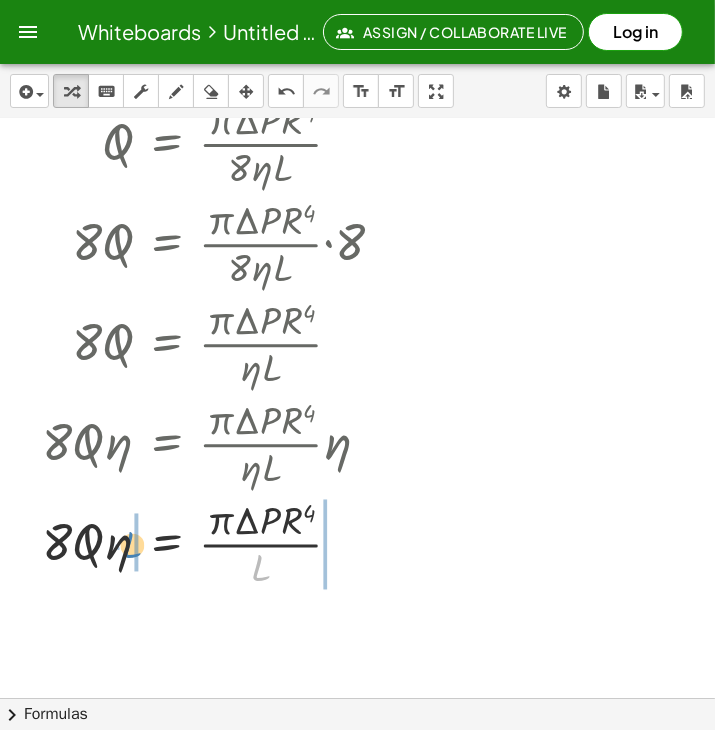 drag, startPoint x: 258, startPoint y: 570, endPoint x: 134, endPoint y: 546, distance: 126.30122 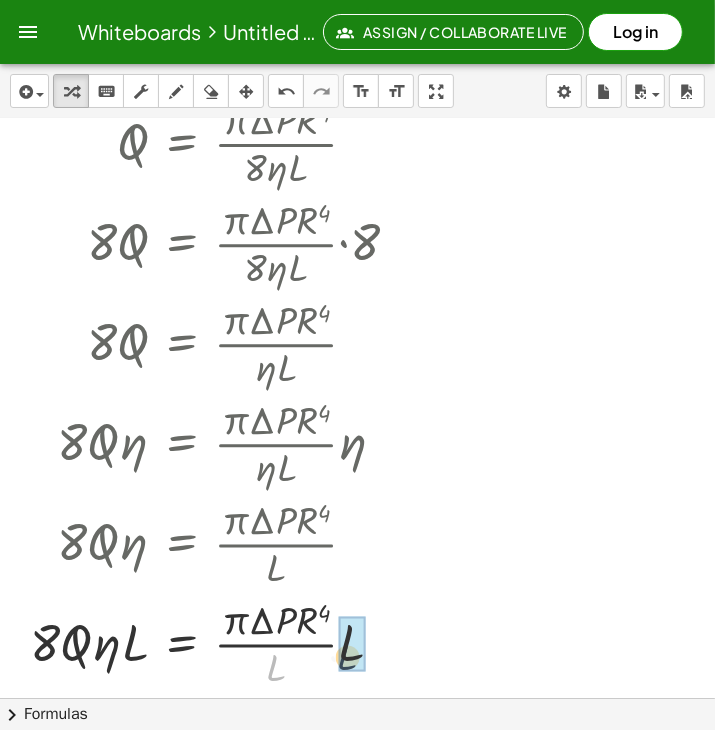 drag, startPoint x: 276, startPoint y: 676, endPoint x: 361, endPoint y: 663, distance: 85.98837 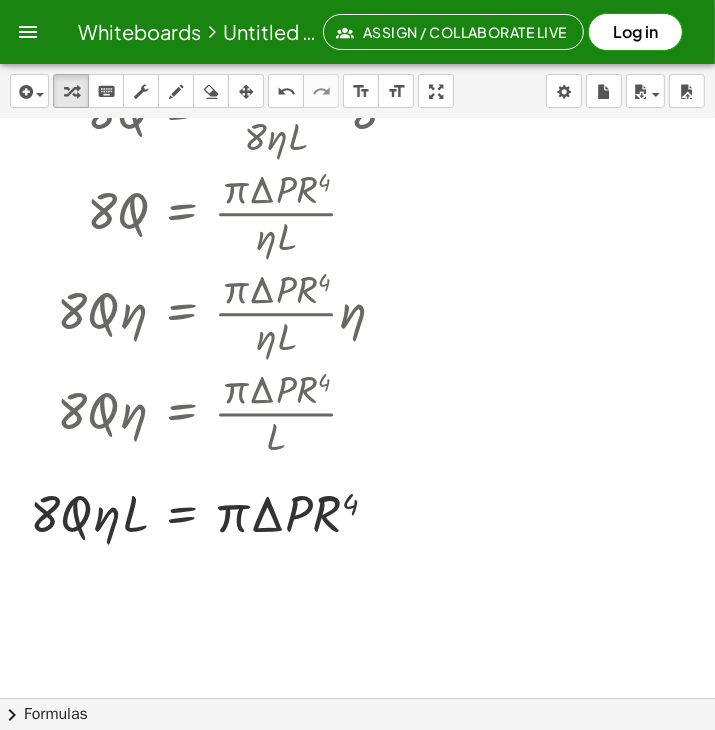 scroll, scrollTop: 234, scrollLeft: 0, axis: vertical 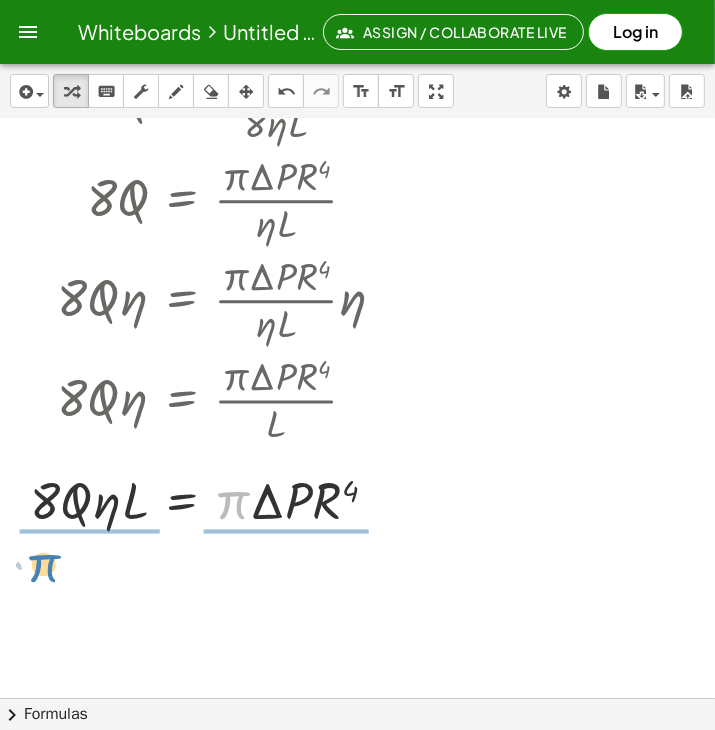 drag, startPoint x: 231, startPoint y: 496, endPoint x: 40, endPoint y: 559, distance: 201.12186 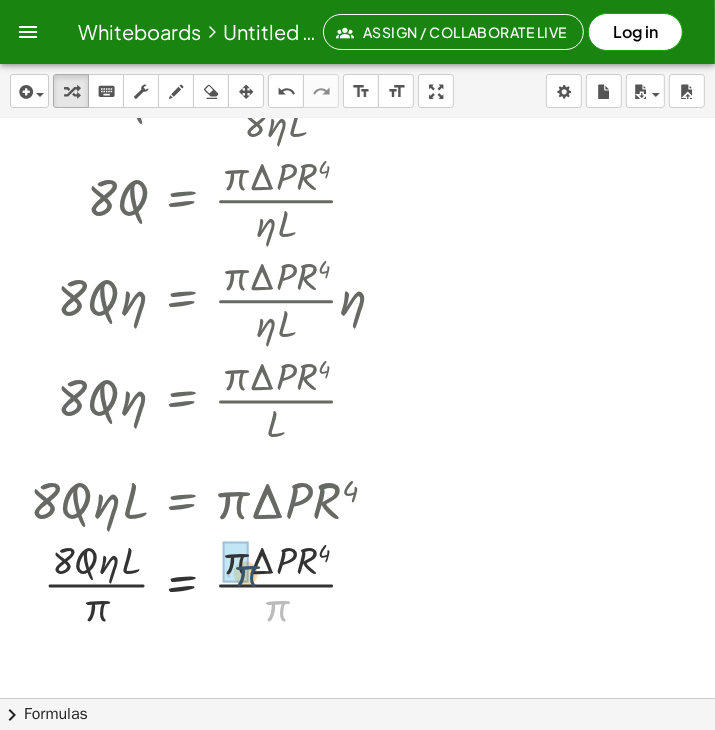drag, startPoint x: 270, startPoint y: 612, endPoint x: 239, endPoint y: 575, distance: 48.270073 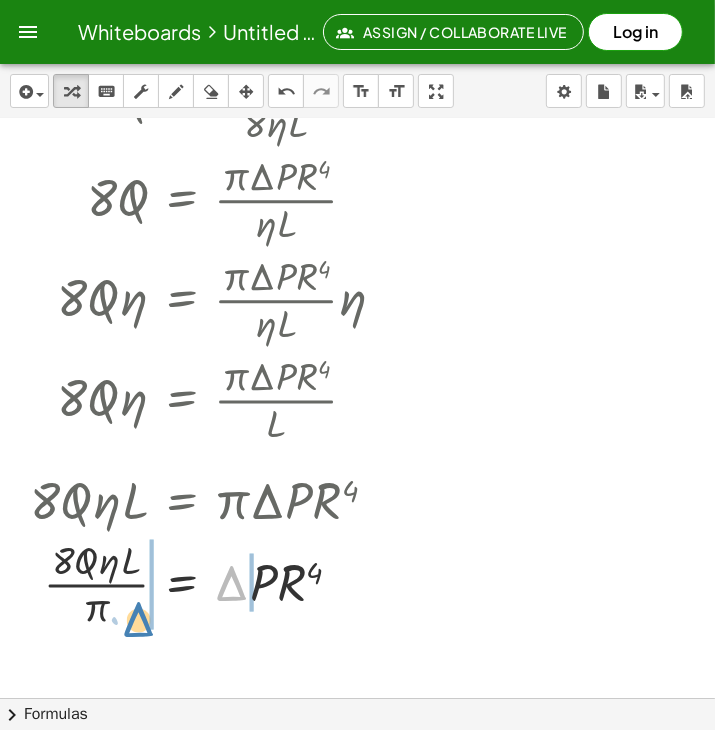 drag, startPoint x: 238, startPoint y: 586, endPoint x: 144, endPoint y: 623, distance: 101.0198 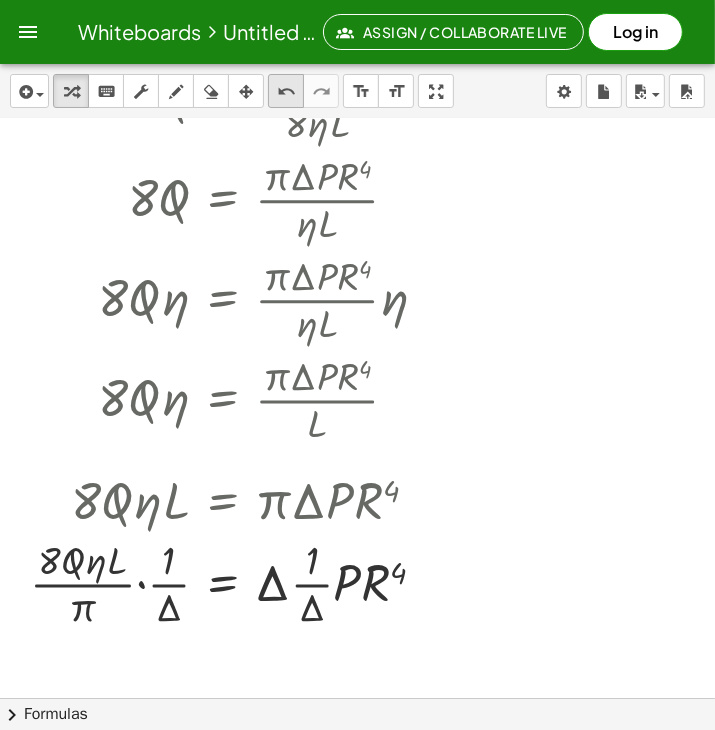 click on "undo" at bounding box center (286, 91) 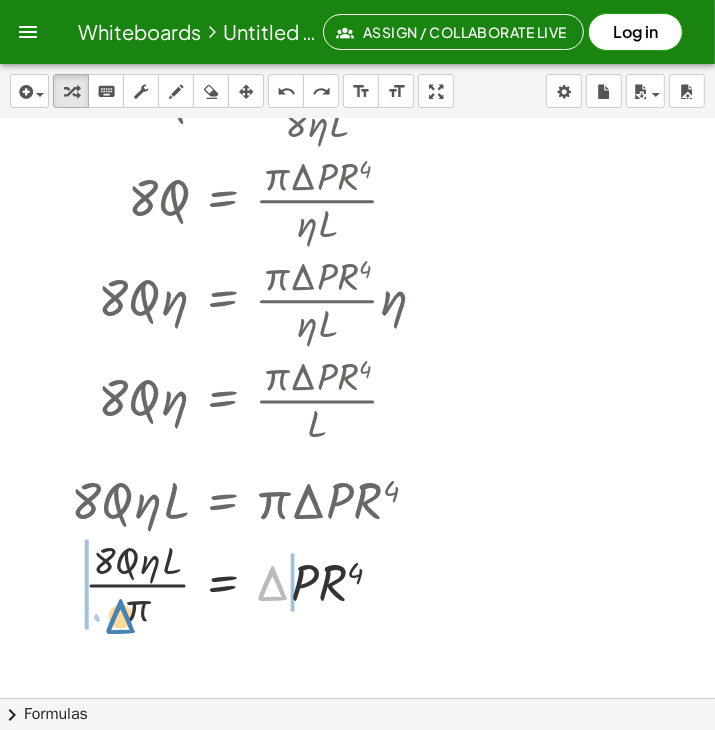 drag, startPoint x: 278, startPoint y: 574, endPoint x: 129, endPoint y: 606, distance: 152.3975 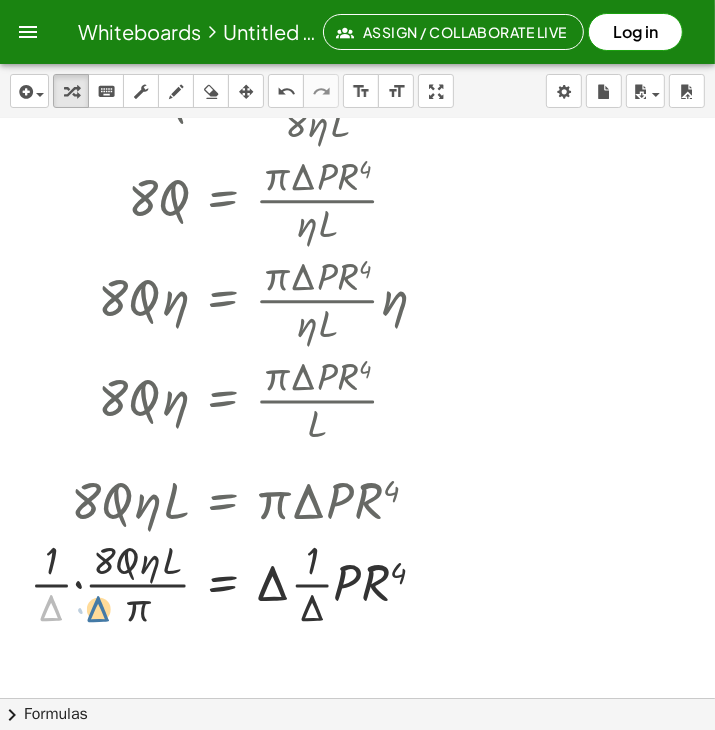 drag, startPoint x: 49, startPoint y: 609, endPoint x: 106, endPoint y: 610, distance: 57.00877 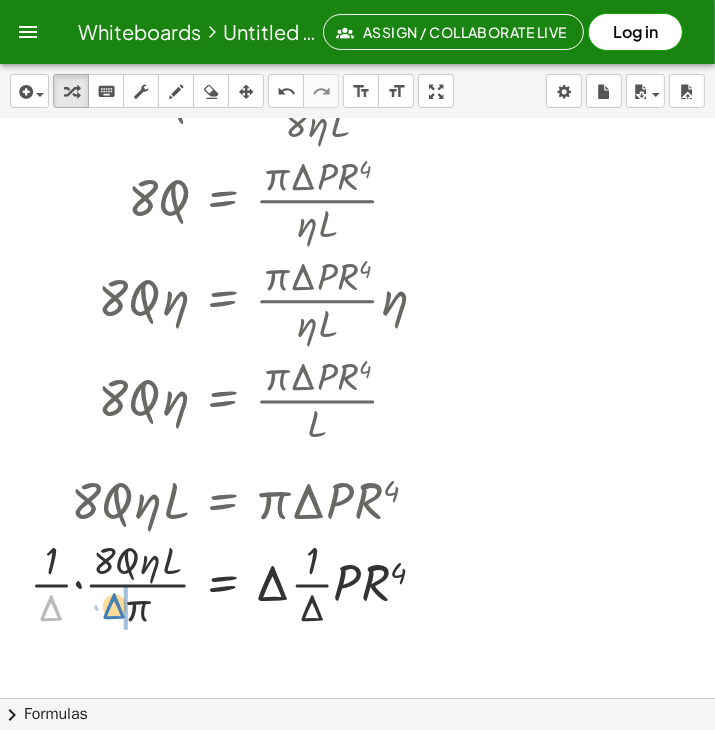 drag, startPoint x: 38, startPoint y: 606, endPoint x: 110, endPoint y: 599, distance: 72.33948 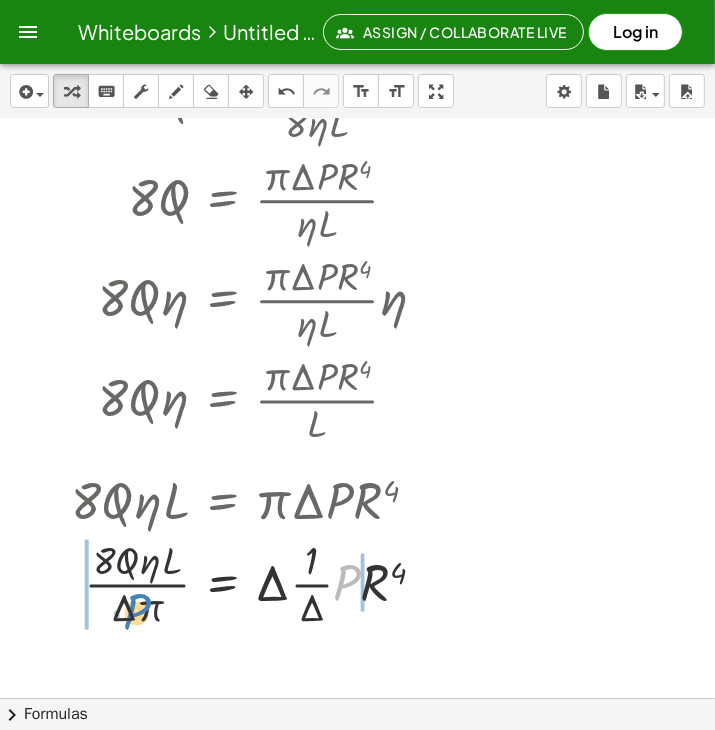 drag, startPoint x: 346, startPoint y: 578, endPoint x: 135, endPoint y: 607, distance: 212.98357 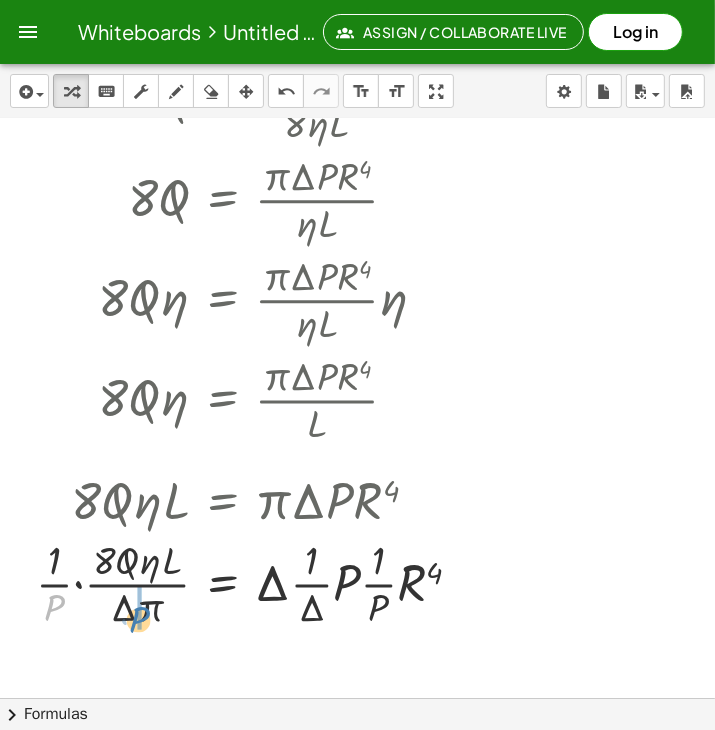 drag, startPoint x: 50, startPoint y: 602, endPoint x: 135, endPoint y: 613, distance: 85.70881 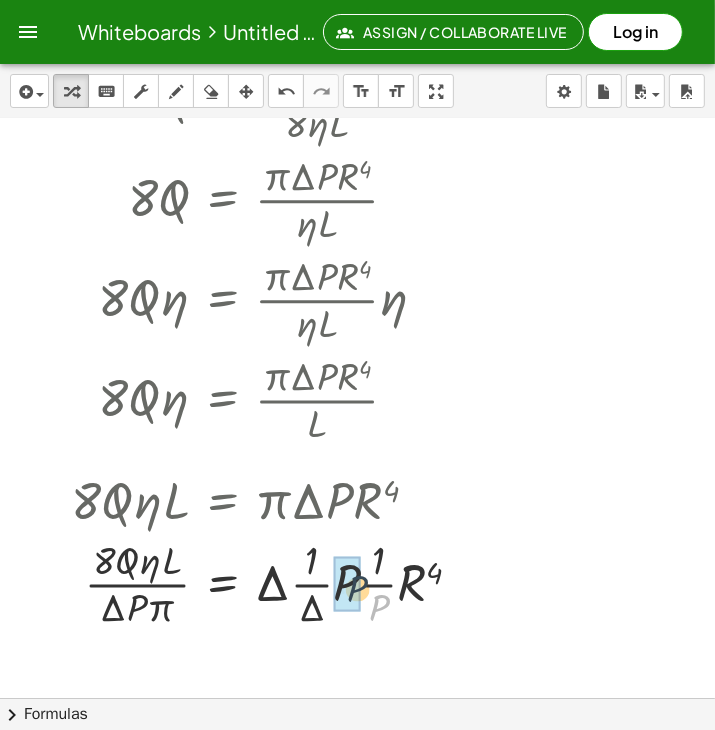 drag, startPoint x: 375, startPoint y: 606, endPoint x: 350, endPoint y: 581, distance: 35.35534 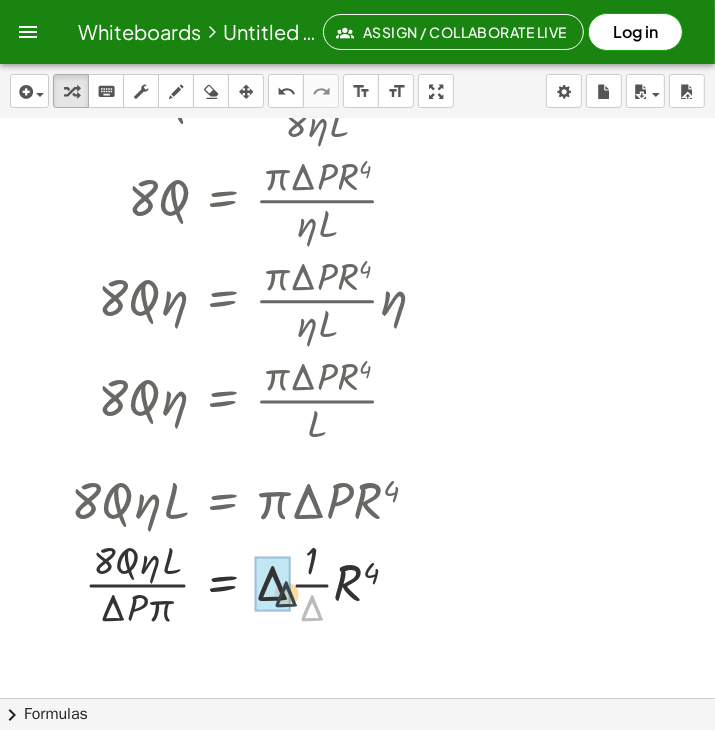 drag, startPoint x: 310, startPoint y: 608, endPoint x: 280, endPoint y: 593, distance: 33.54102 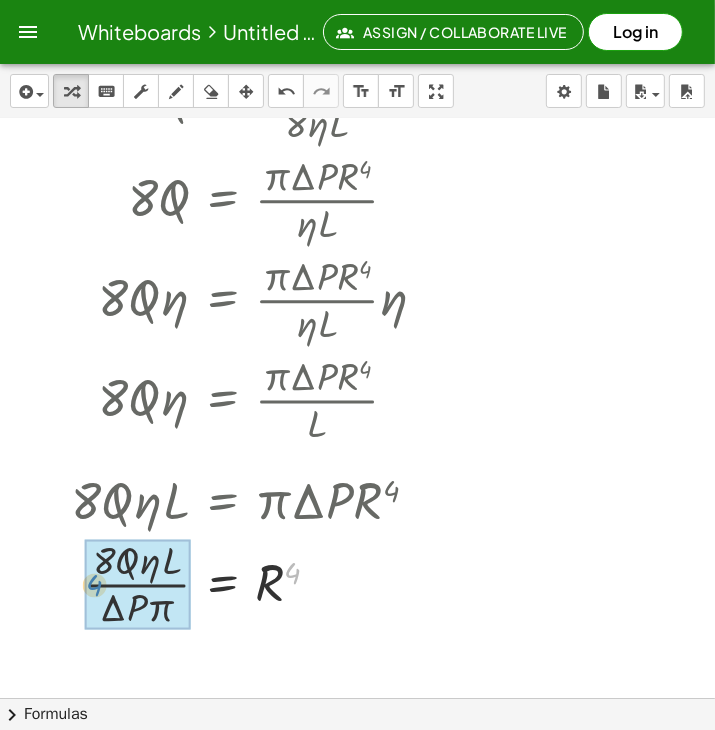 drag, startPoint x: 294, startPoint y: 573, endPoint x: 94, endPoint y: 586, distance: 200.42206 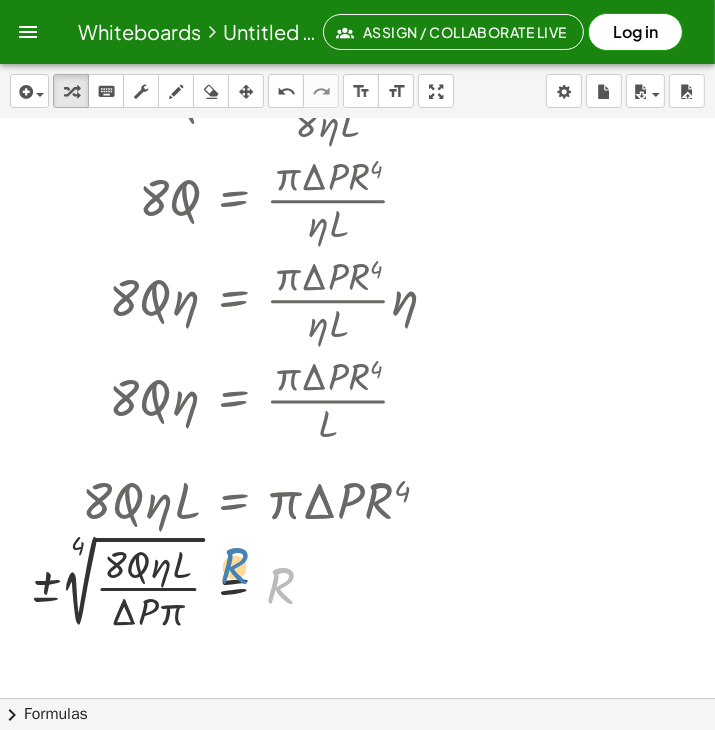 drag, startPoint x: 281, startPoint y: 586, endPoint x: 235, endPoint y: 566, distance: 50.159744 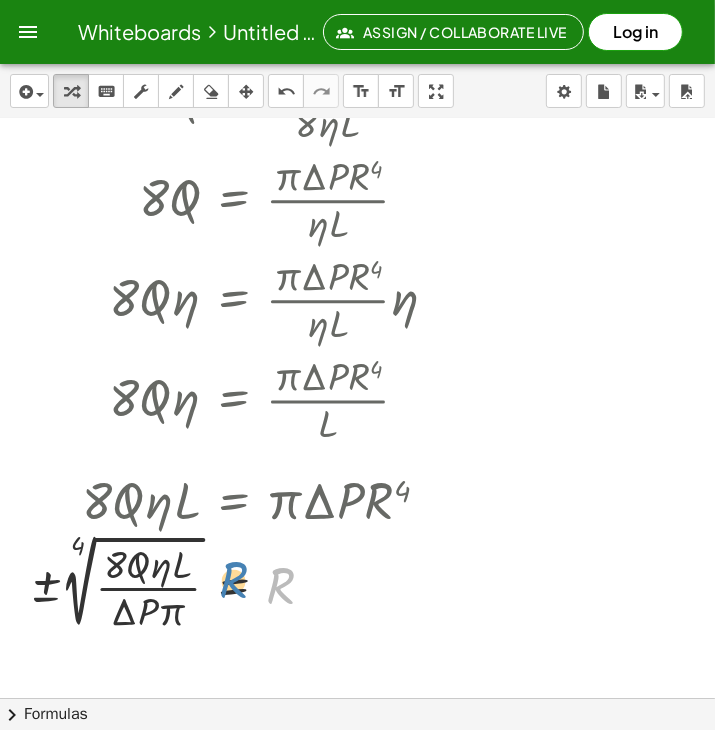 drag, startPoint x: 280, startPoint y: 590, endPoint x: 233, endPoint y: 583, distance: 47.518417 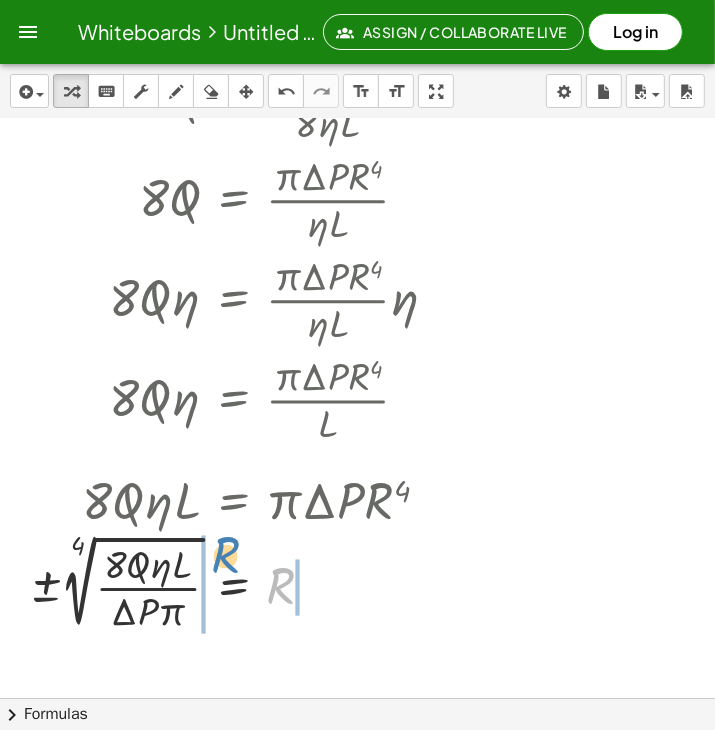 drag, startPoint x: 277, startPoint y: 584, endPoint x: 222, endPoint y: 553, distance: 63.134777 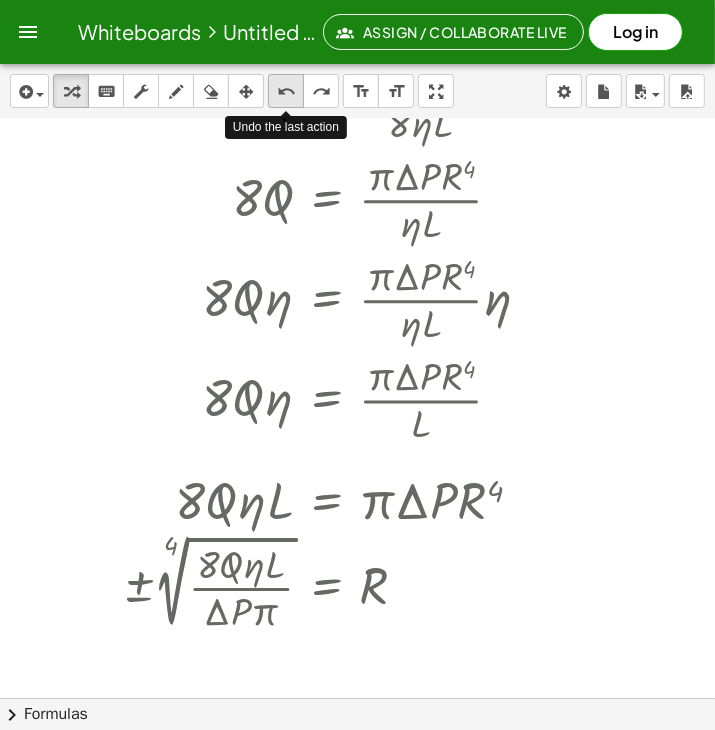 click on "undo" at bounding box center [286, 92] 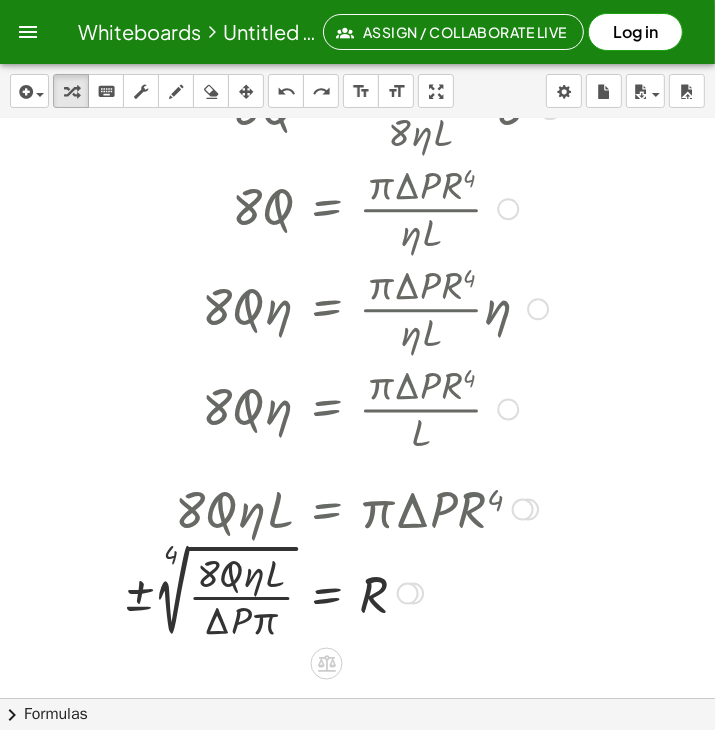 scroll, scrollTop: 226, scrollLeft: 0, axis: vertical 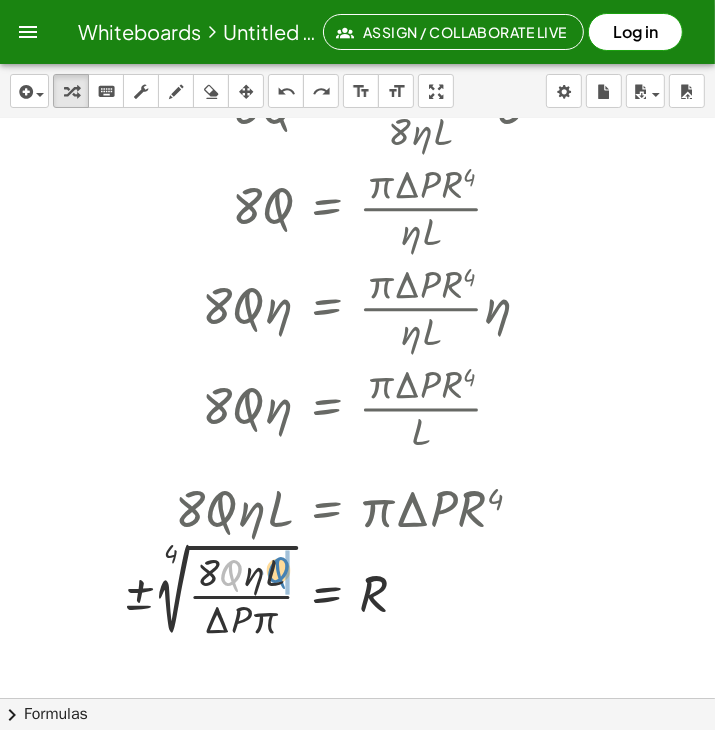 drag, startPoint x: 235, startPoint y: 576, endPoint x: 282, endPoint y: 573, distance: 47.095646 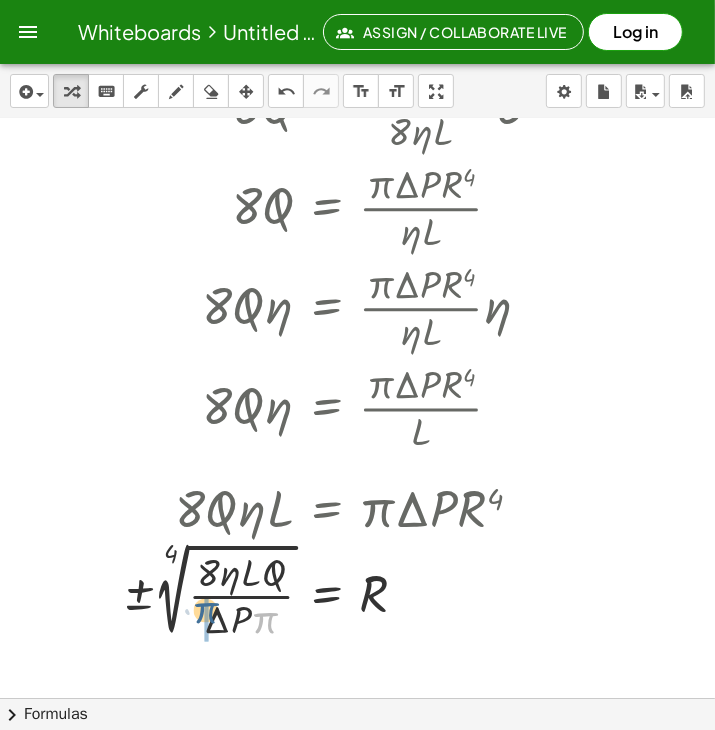 drag, startPoint x: 268, startPoint y: 623, endPoint x: 207, endPoint y: 614, distance: 61.66036 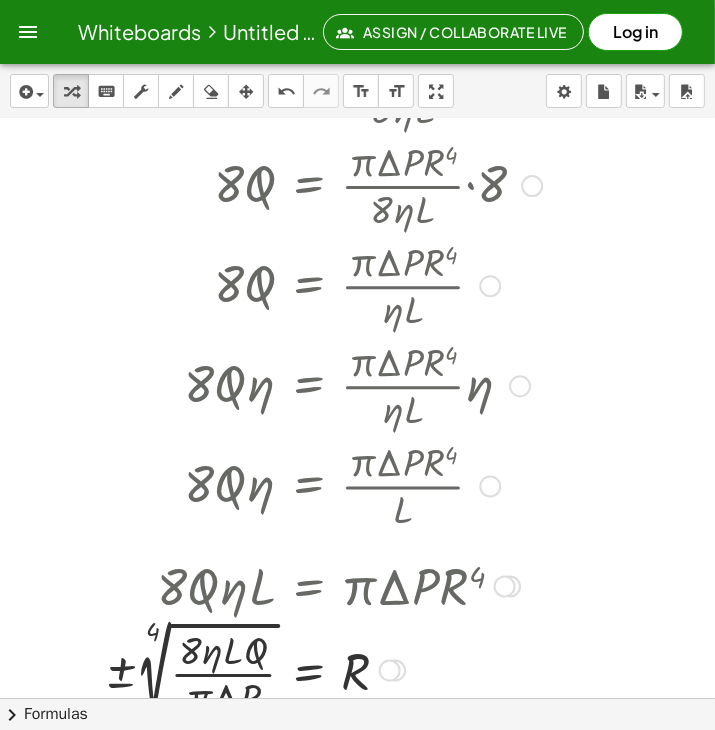 scroll, scrollTop: 0, scrollLeft: 0, axis: both 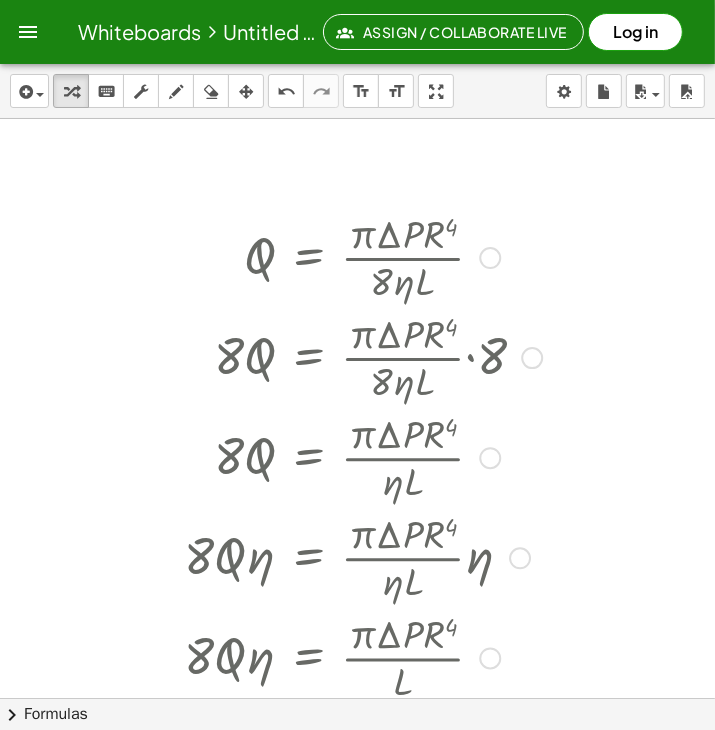click at bounding box center [357, 698] 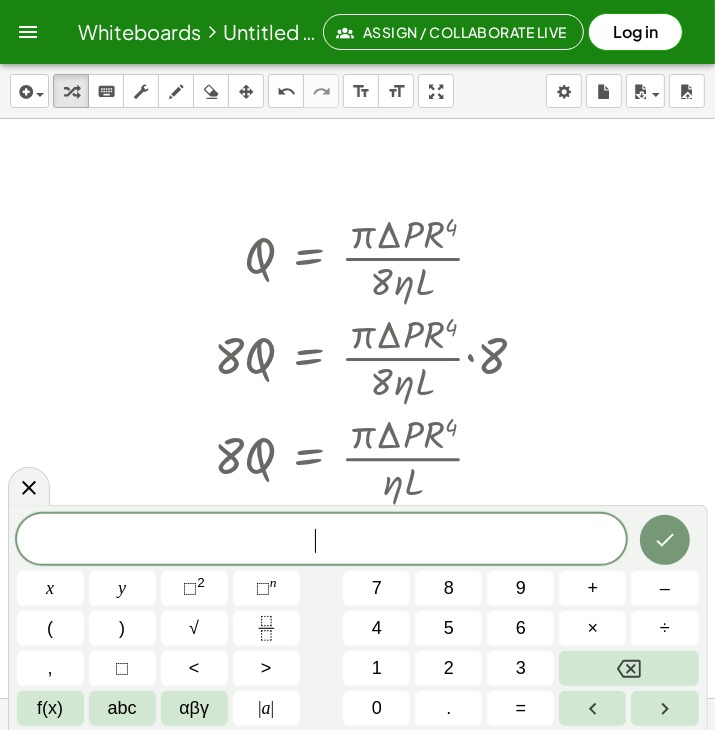 scroll, scrollTop: 18, scrollLeft: 0, axis: vertical 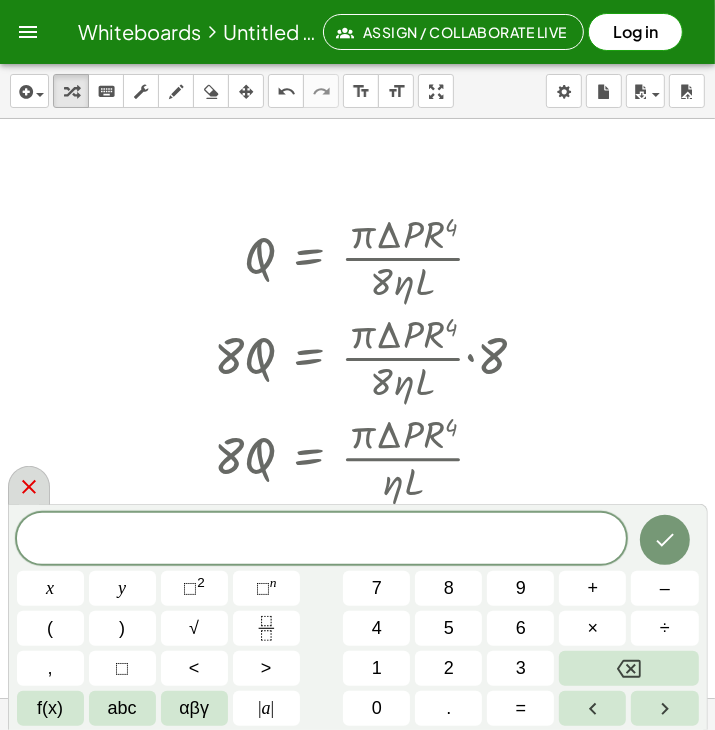 click at bounding box center [29, 485] 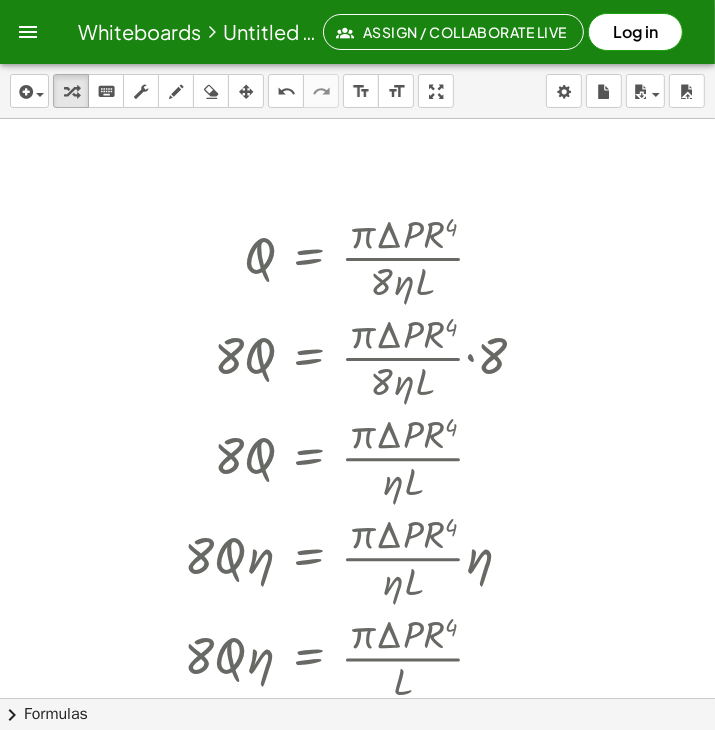 click at bounding box center (357, 698) 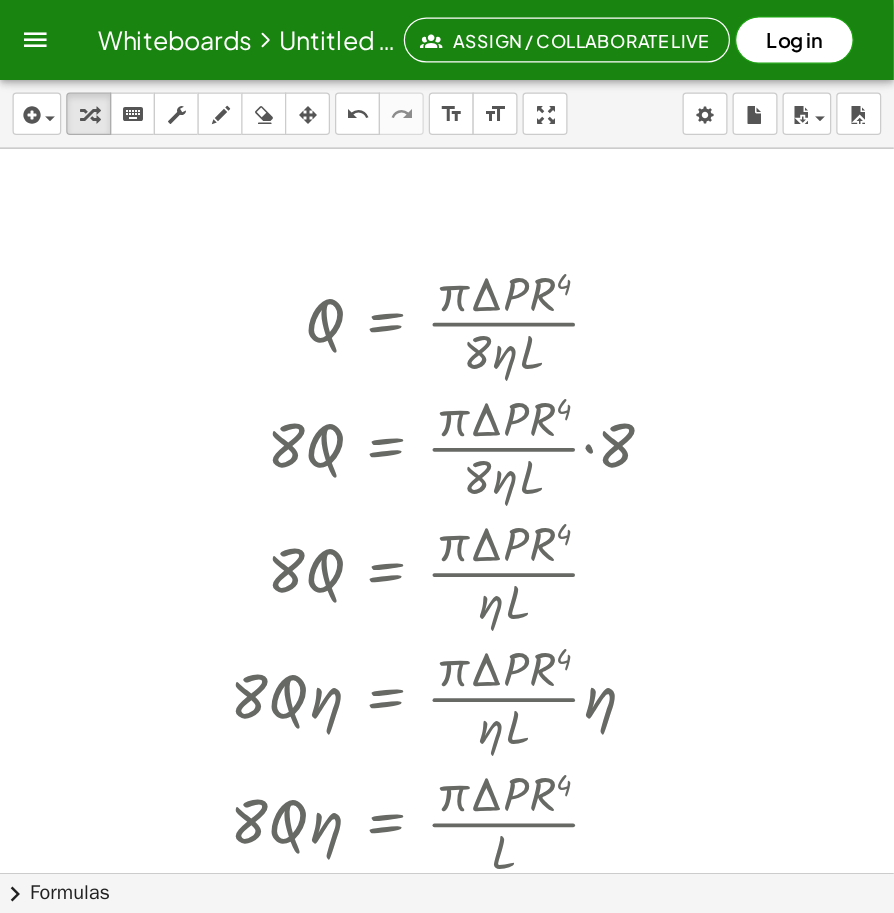 scroll, scrollTop: 18, scrollLeft: 0, axis: vertical 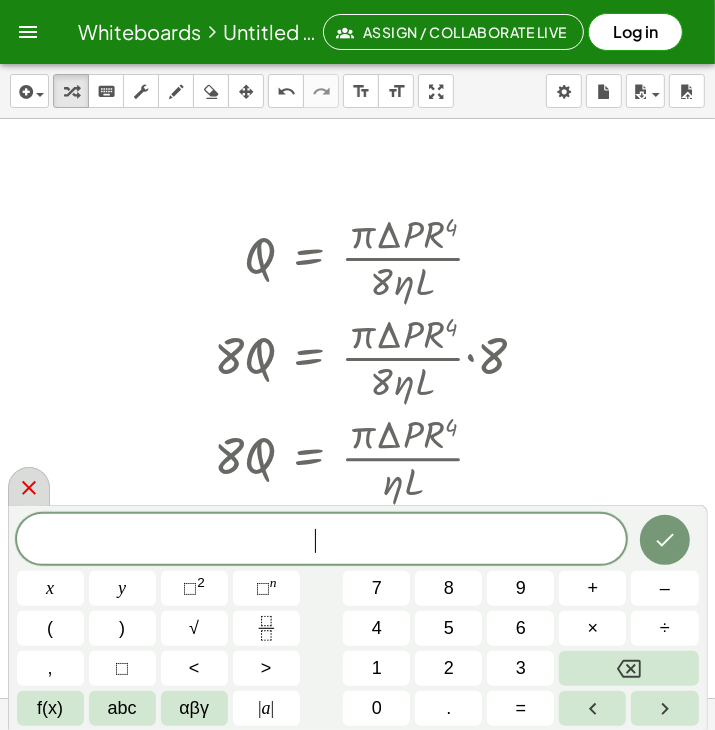 click at bounding box center (29, 486) 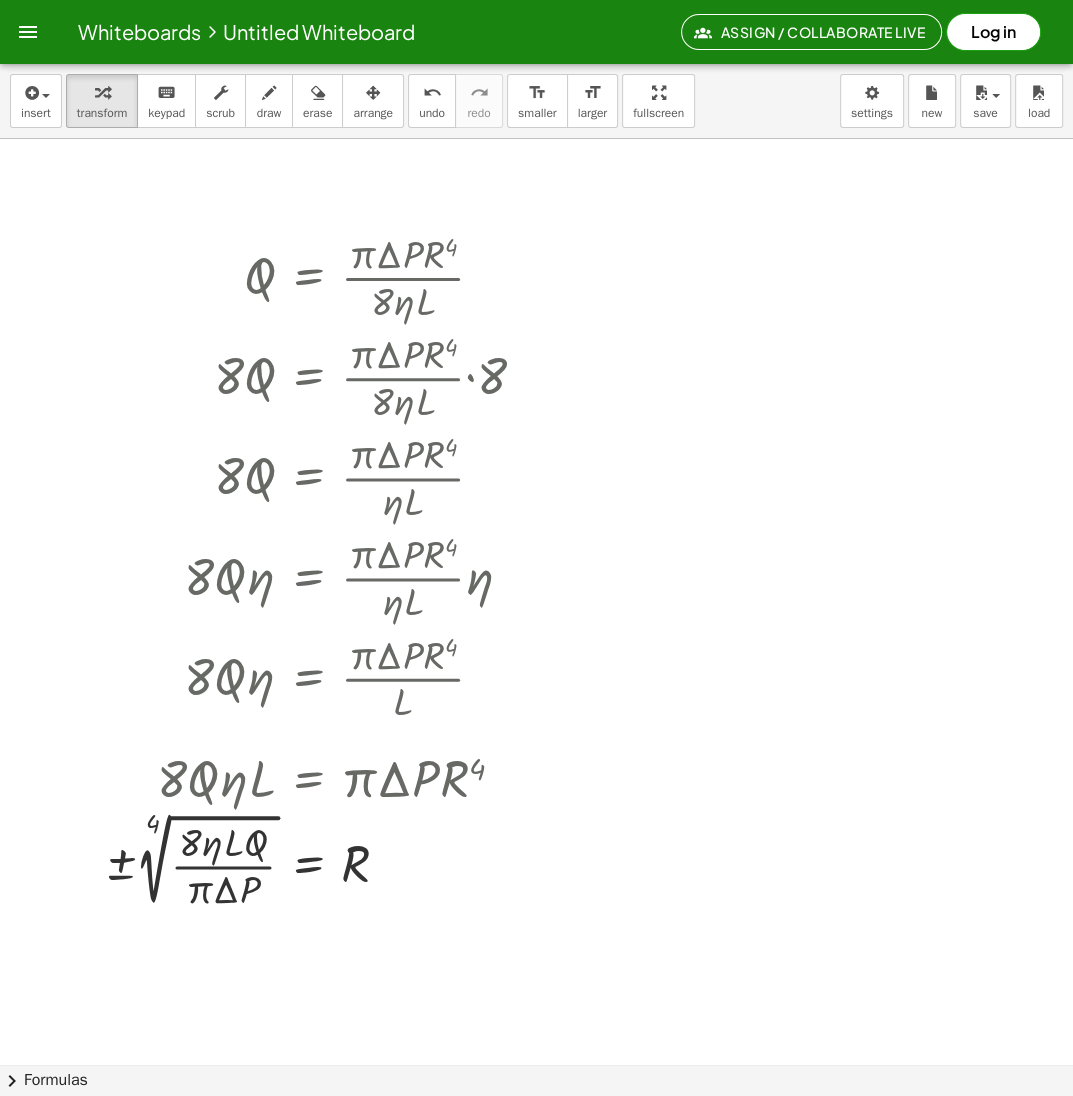 drag, startPoint x: 659, startPoint y: 664, endPoint x: 684, endPoint y: 588, distance: 80.00625 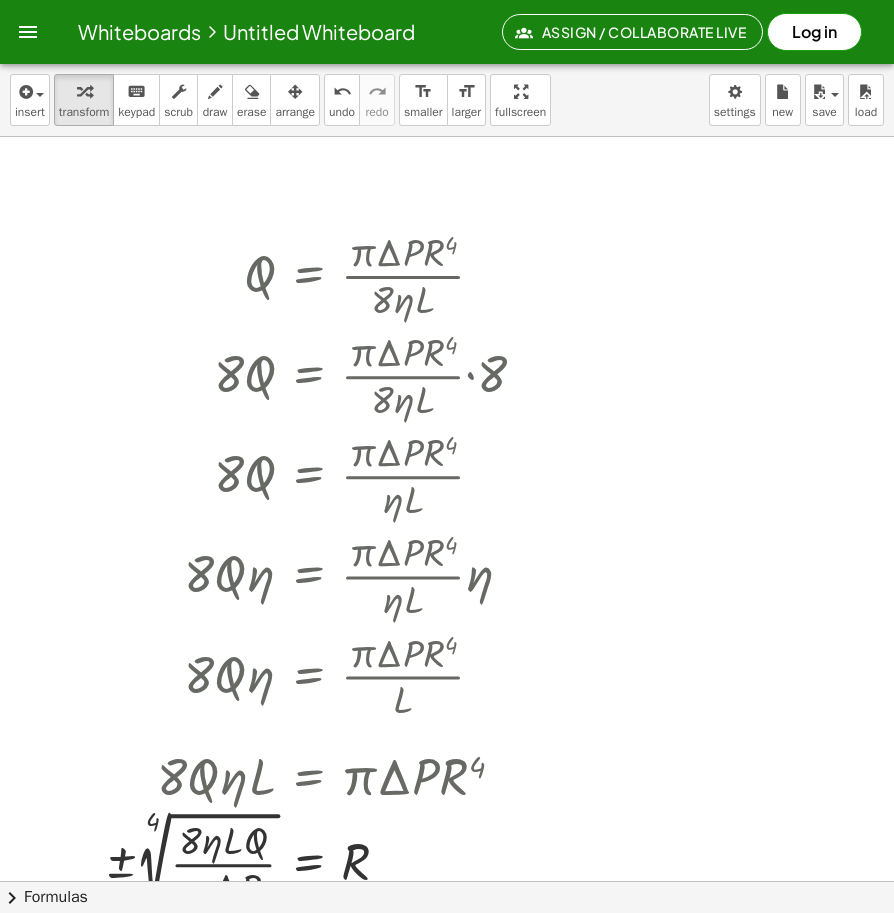 drag, startPoint x: 684, startPoint y: 588, endPoint x: 588, endPoint y: 378, distance: 230.90257 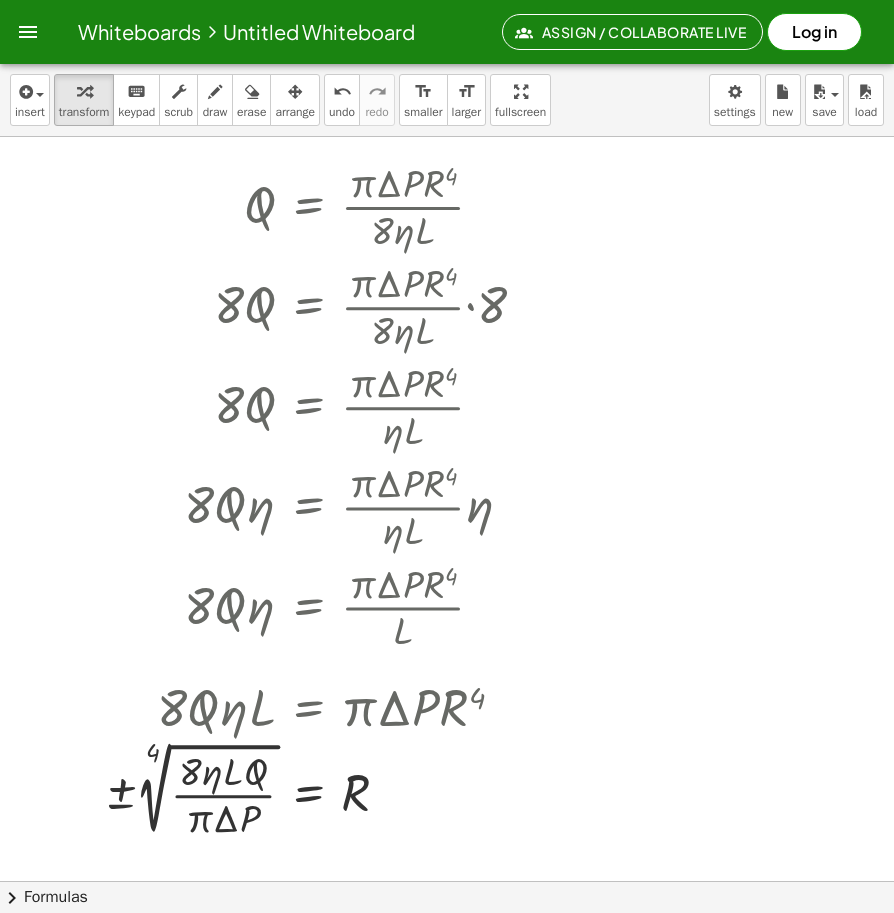 scroll, scrollTop: 67, scrollLeft: 0, axis: vertical 